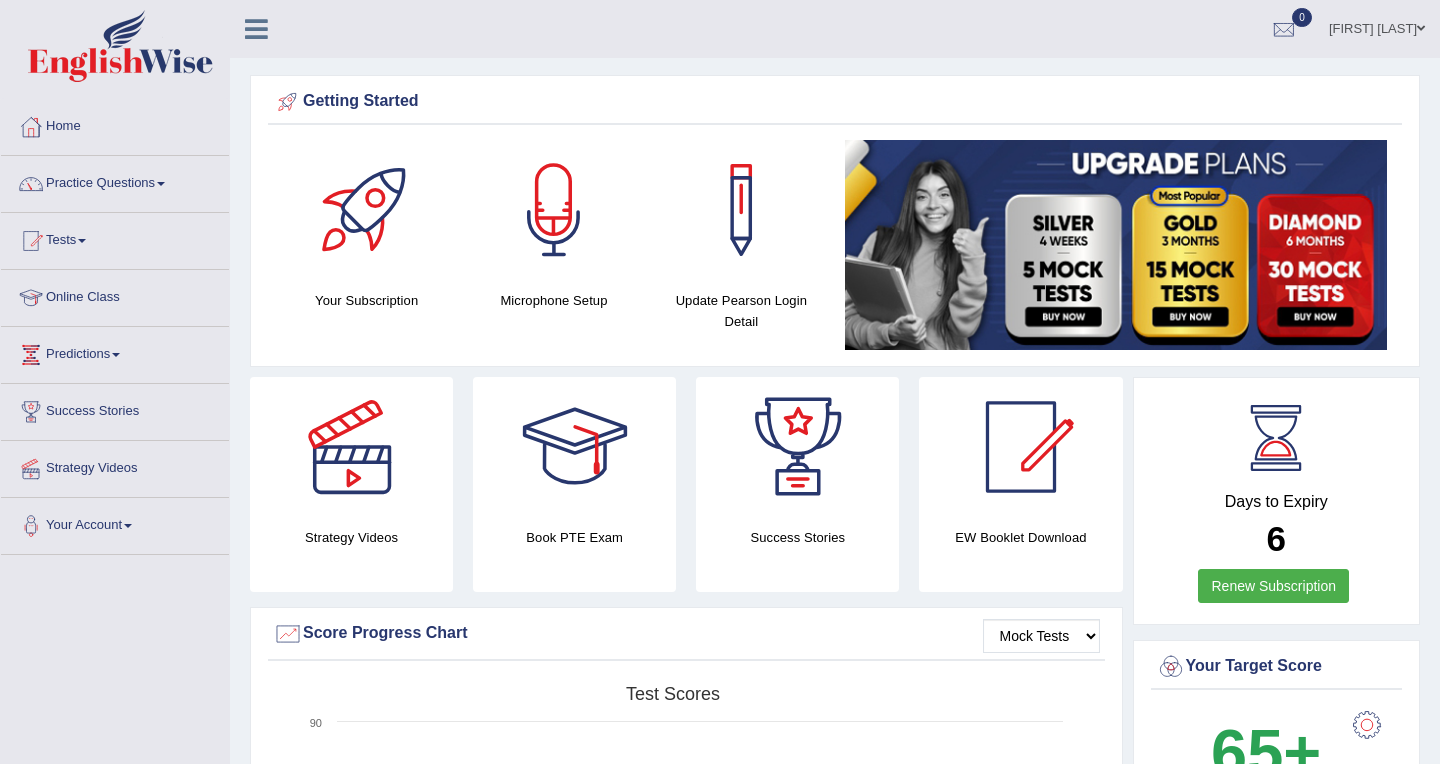 scroll, scrollTop: 0, scrollLeft: 0, axis: both 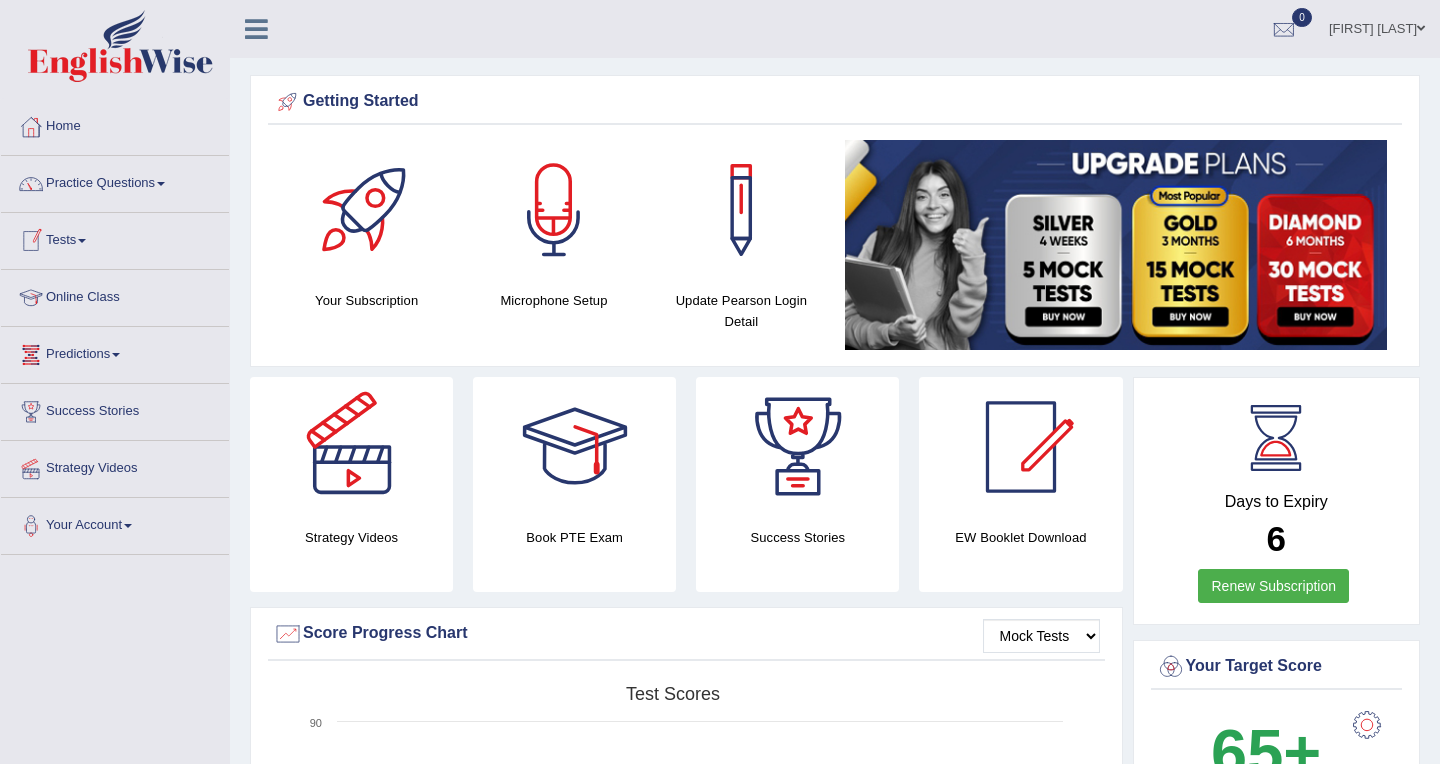 click on "Online Class" at bounding box center (115, 295) 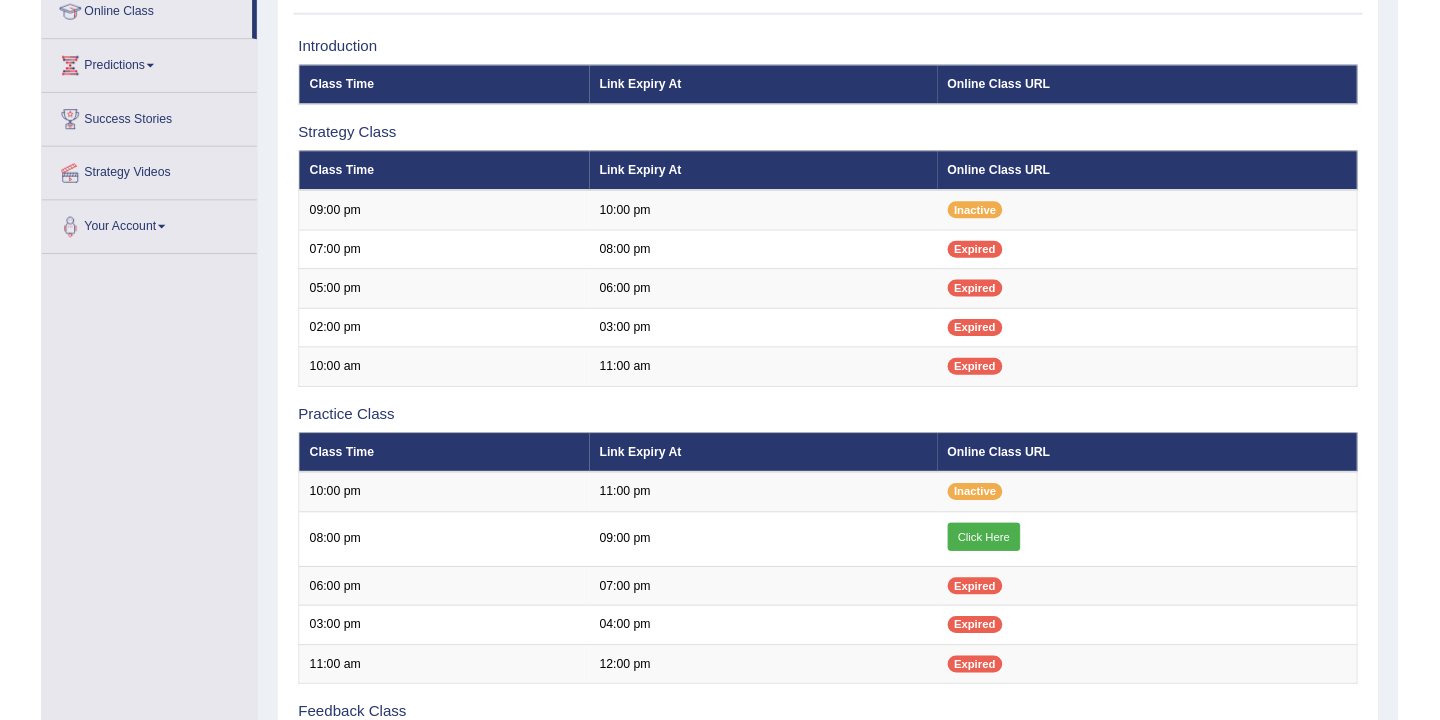 scroll, scrollTop: 260, scrollLeft: 0, axis: vertical 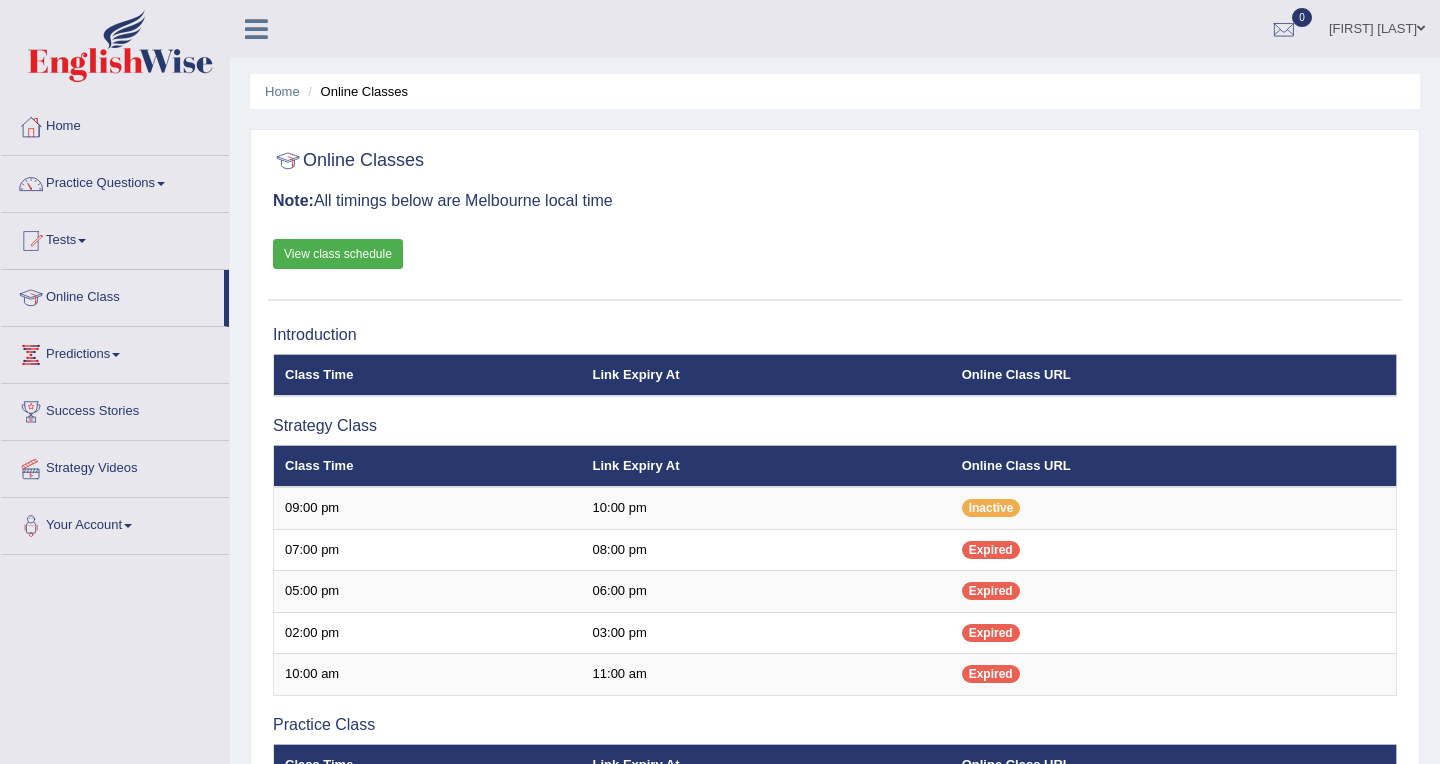 click on "View class schedule" at bounding box center (338, 254) 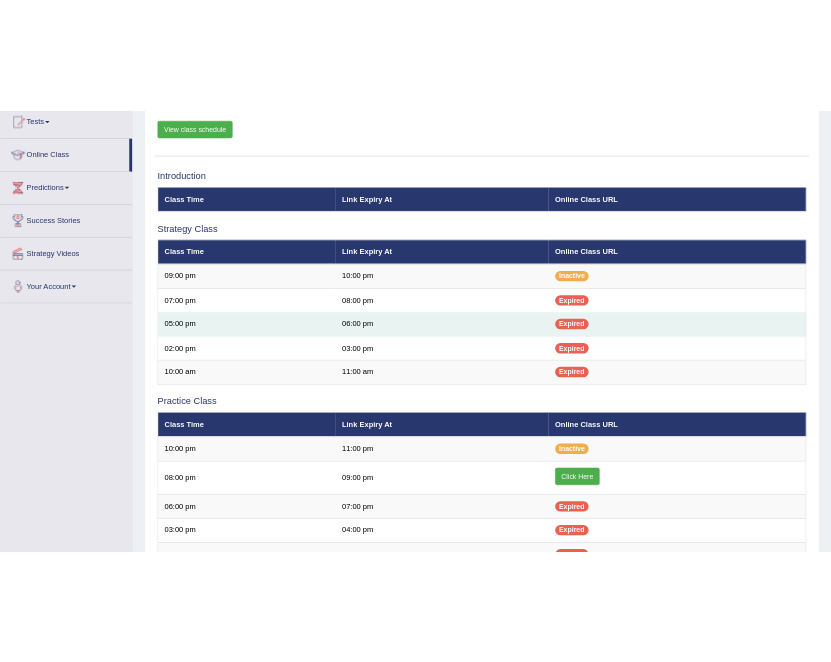scroll, scrollTop: 237, scrollLeft: 0, axis: vertical 